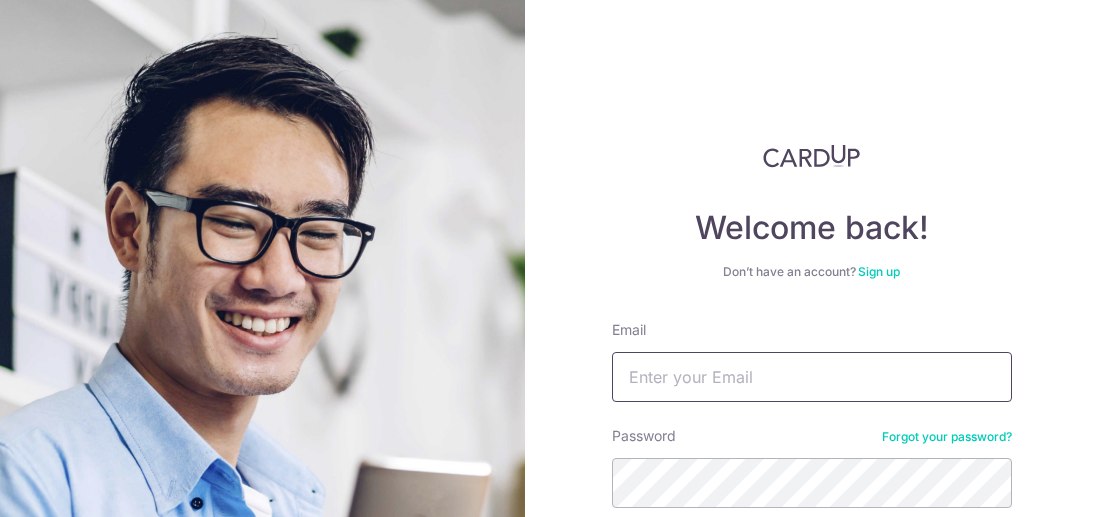 scroll, scrollTop: 0, scrollLeft: 0, axis: both 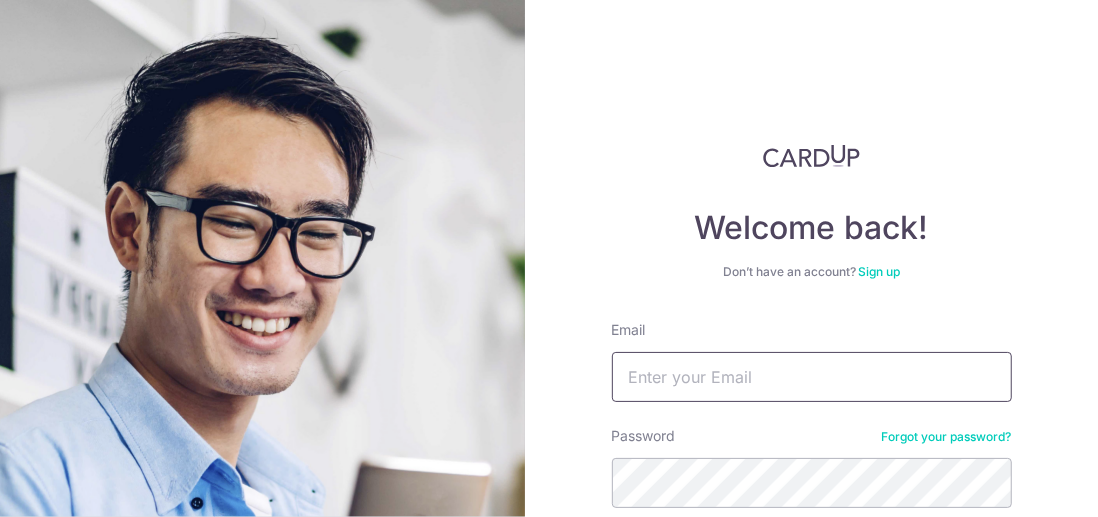 click on "Email" at bounding box center [812, 377] 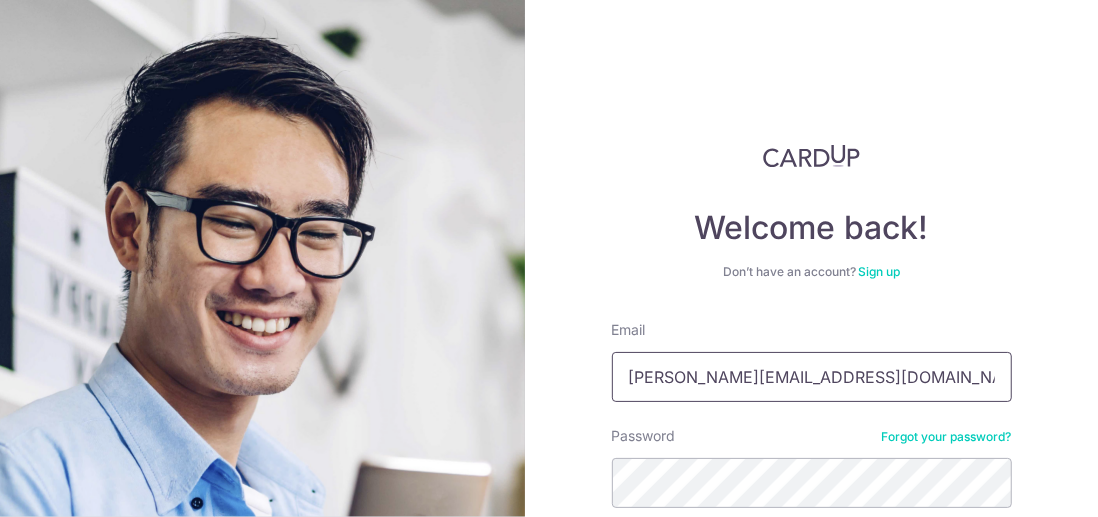 scroll, scrollTop: 176, scrollLeft: 0, axis: vertical 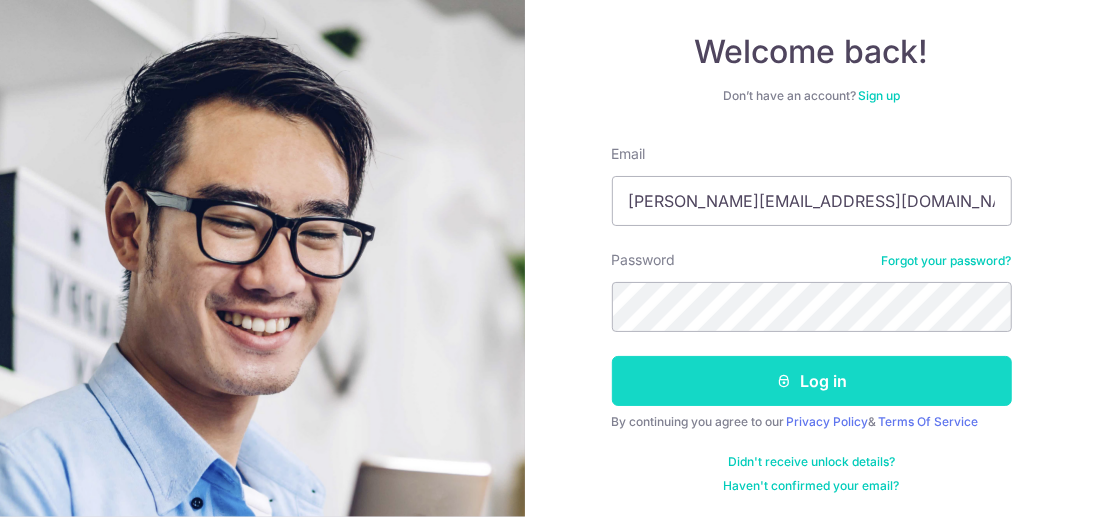 click on "Log in" at bounding box center [812, 381] 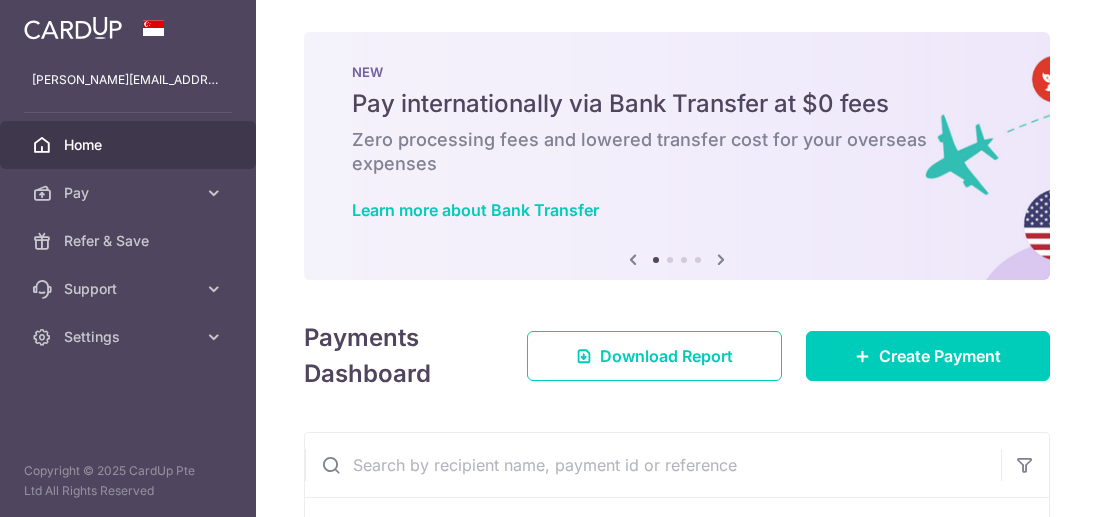 scroll, scrollTop: 0, scrollLeft: 0, axis: both 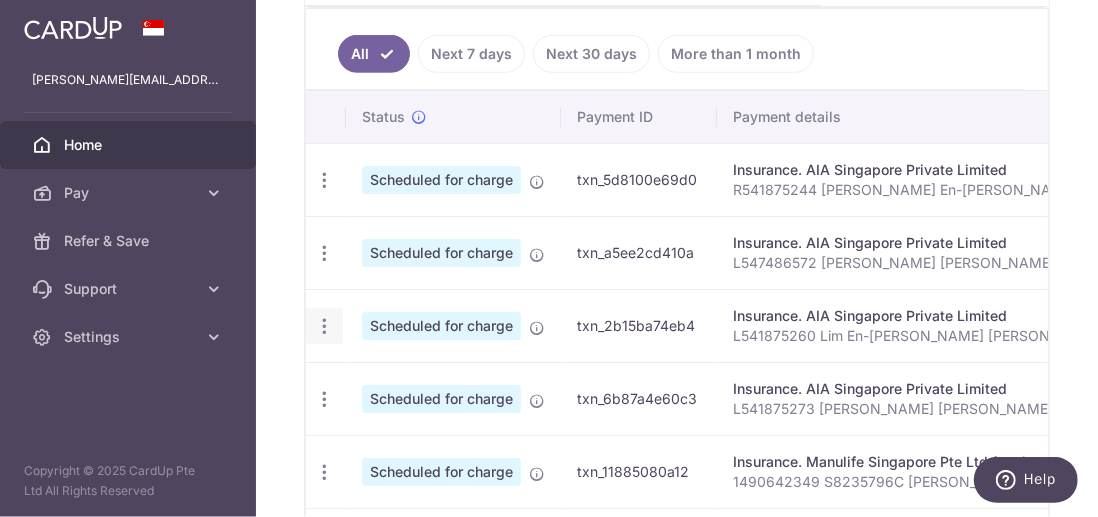 click at bounding box center [324, 180] 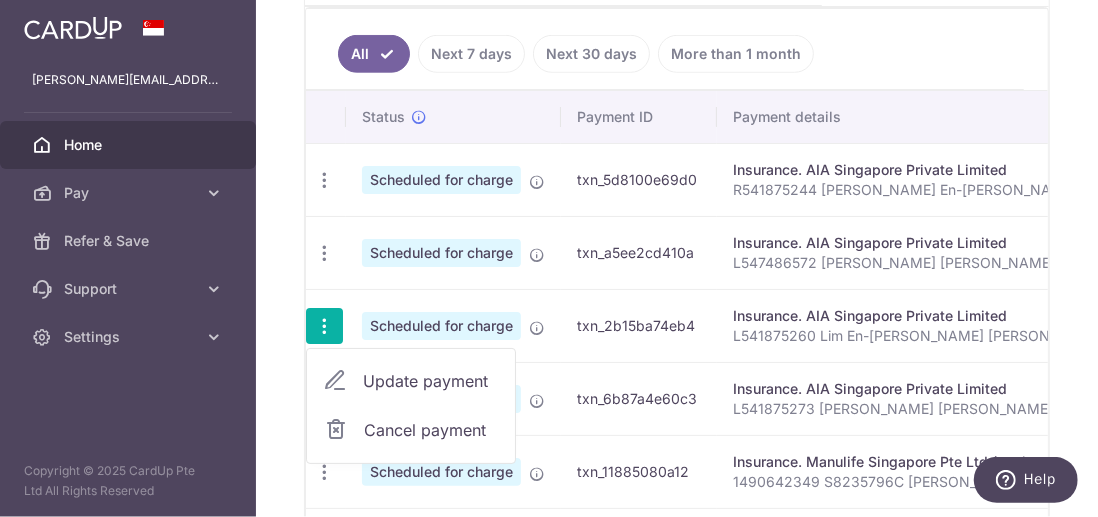 click on "Update payment" at bounding box center [431, 381] 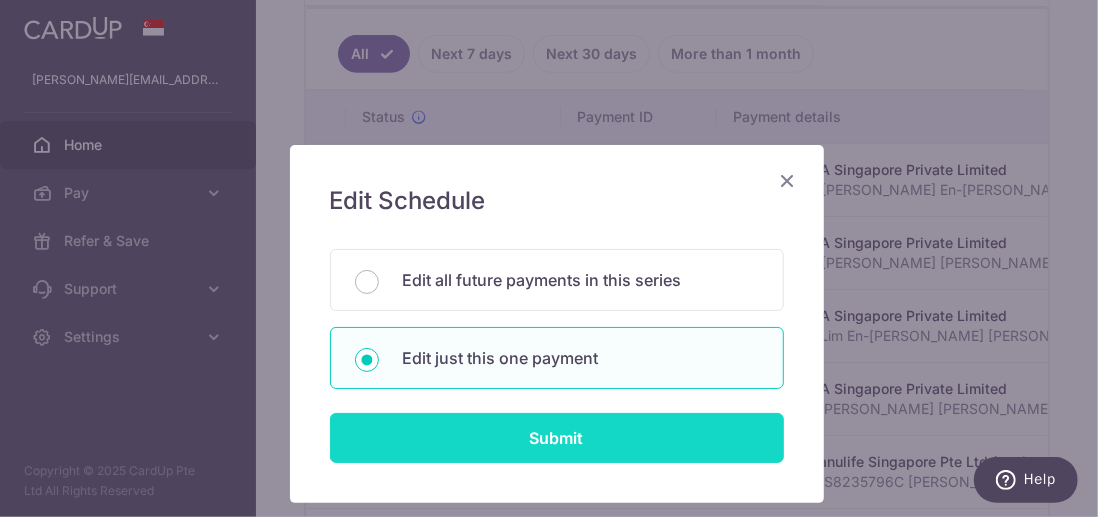 click on "Submit" at bounding box center [557, 438] 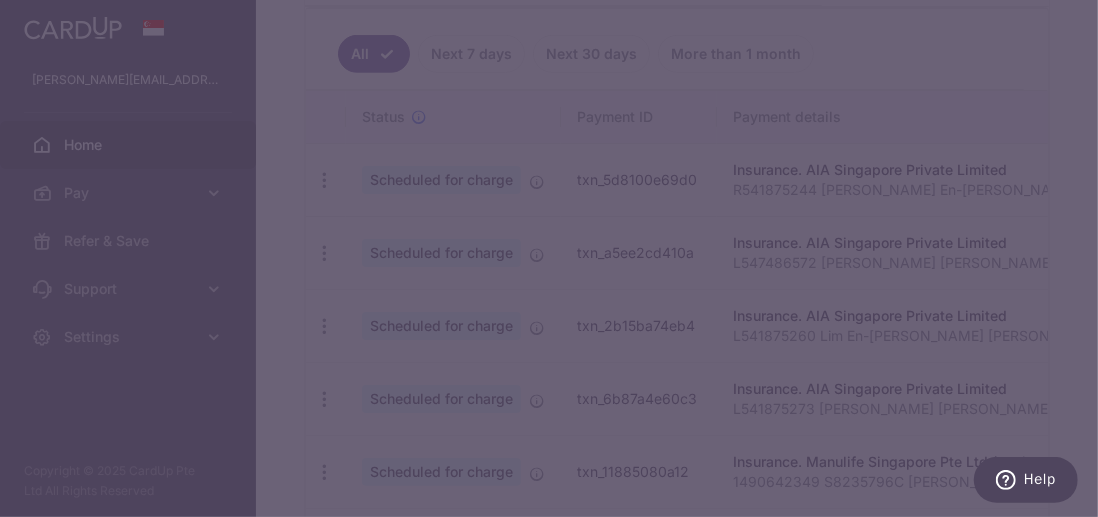 type on "REC185" 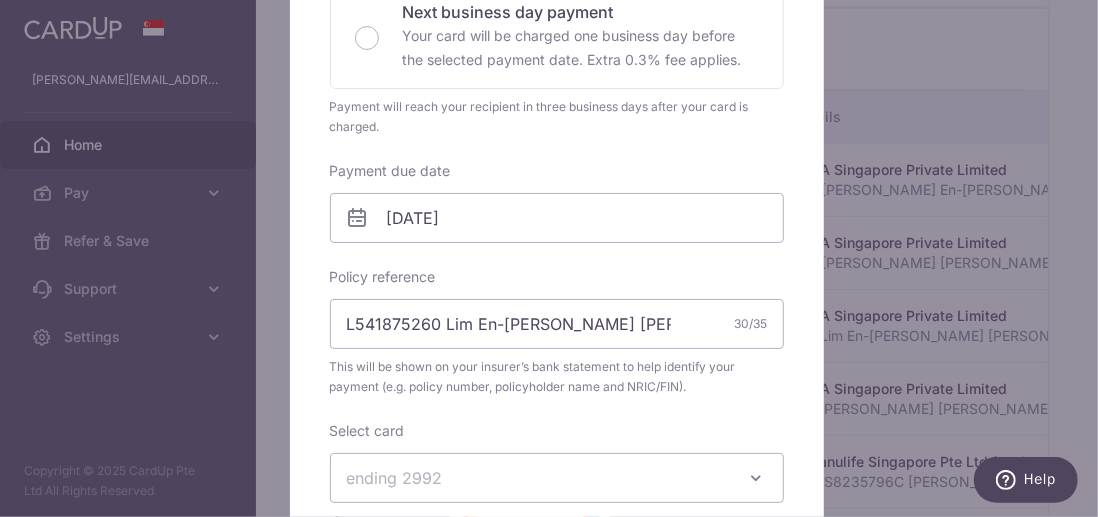 scroll, scrollTop: 500, scrollLeft: 0, axis: vertical 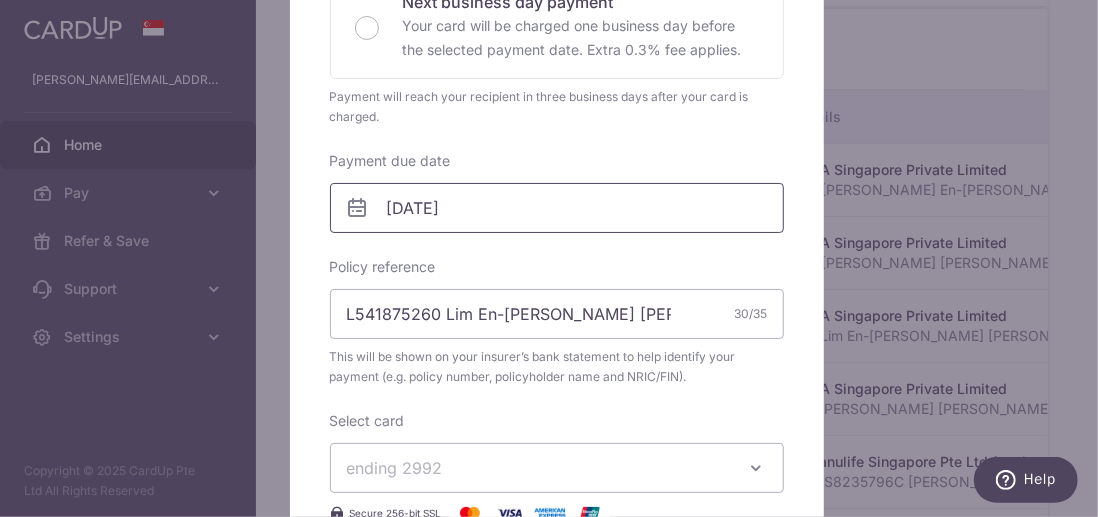 click on "dariuslim@hotmail.com
Home
Pay
Payments
Recipients
Cards
Refer & Save
Support
FAQ
Contact Us
Settings
Account
Logout
Copyright © 2025 CardUp Pte Ltd All Rights Reserved
×
Pause Schedule" at bounding box center (549, 258) 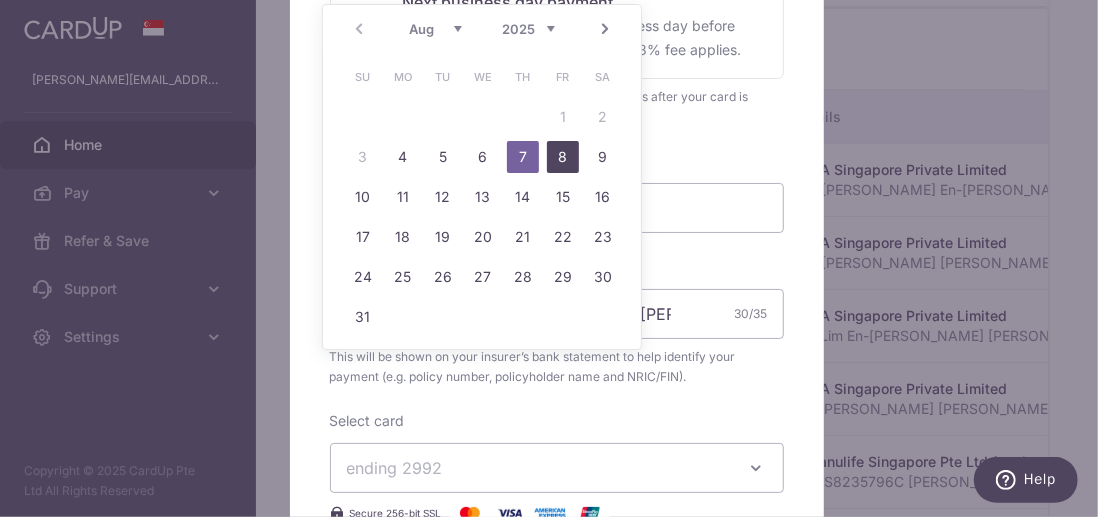 click on "8" at bounding box center [563, 157] 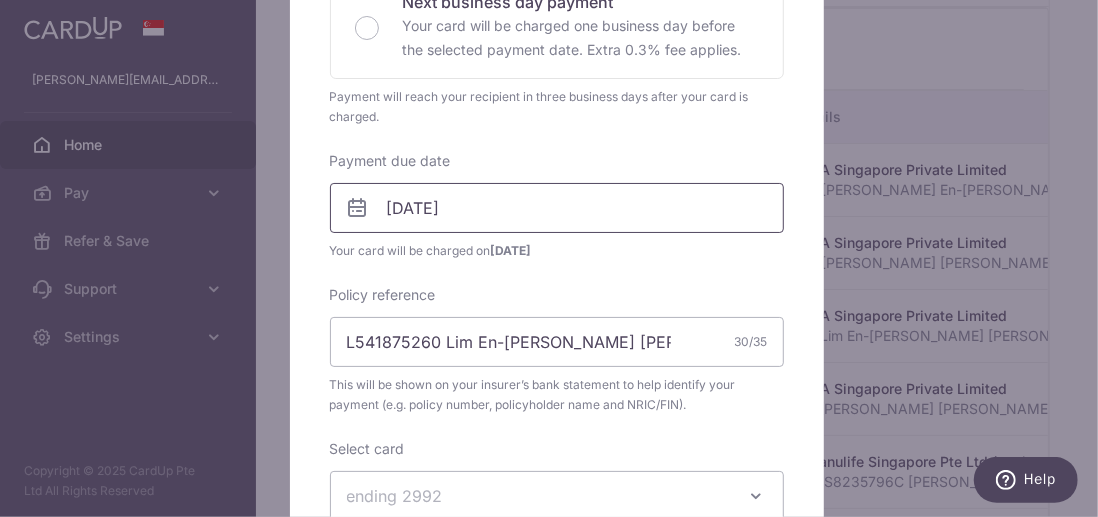 click on "dariuslim@hotmail.com
Home
Pay
Payments
Recipients
Cards
Refer & Save
Support
FAQ
Contact Us
Settings
Account
Logout
Copyright © 2025 CardUp Pte Ltd All Rights Reserved
×
Pause Schedule" at bounding box center (549, 258) 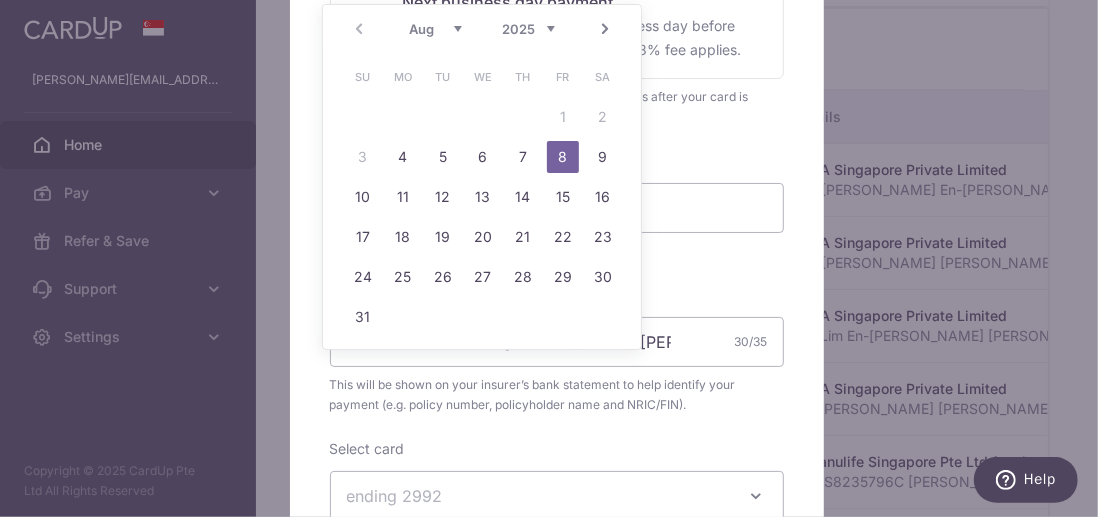 click on "8" at bounding box center [563, 157] 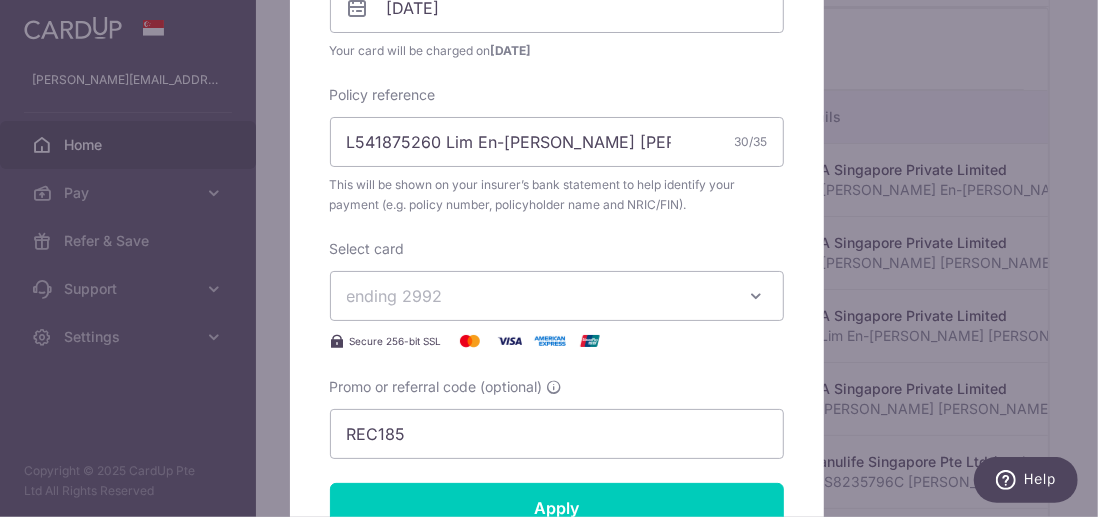 scroll, scrollTop: 800, scrollLeft: 0, axis: vertical 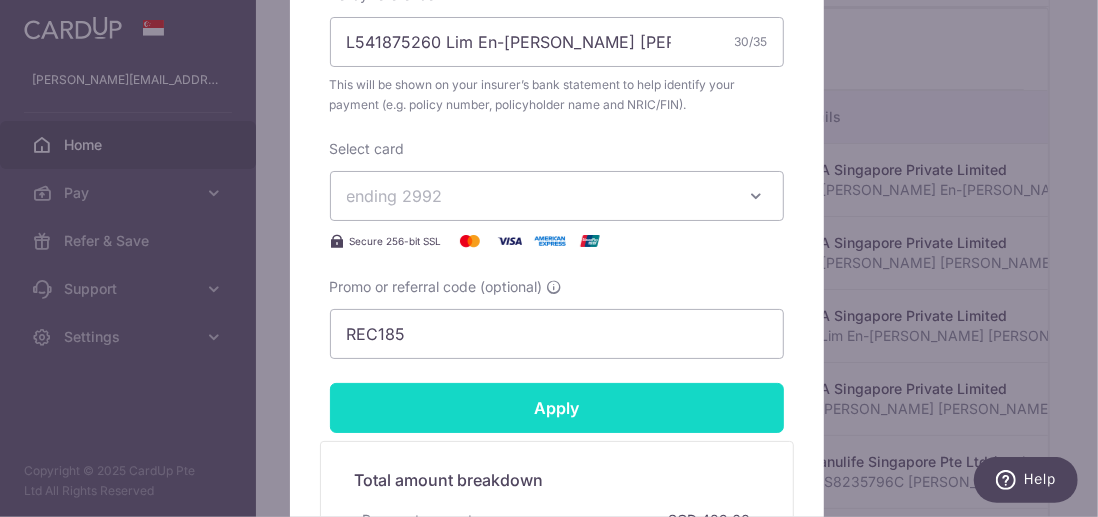 click on "Apply" at bounding box center (557, 408) 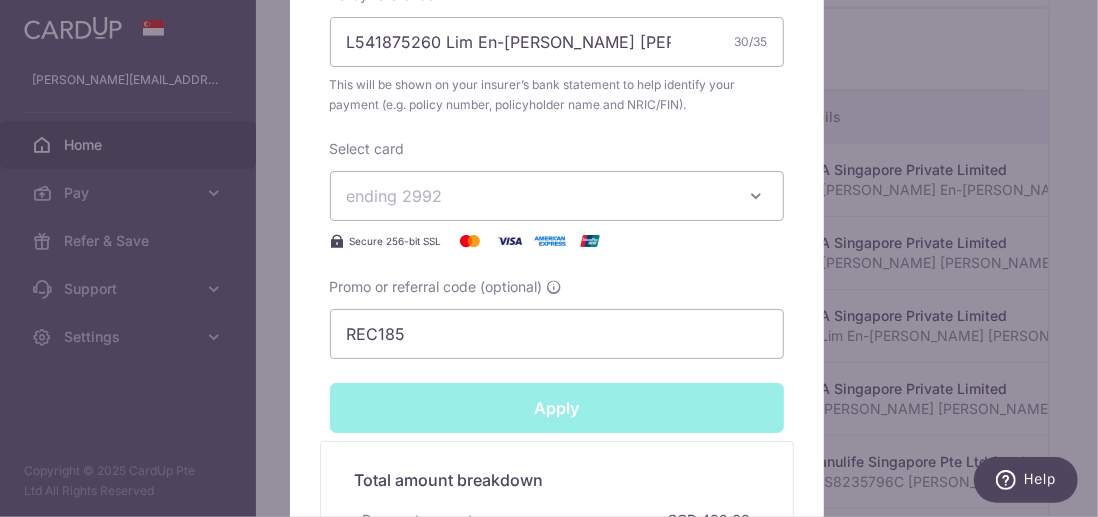 type on "Successfully Applied" 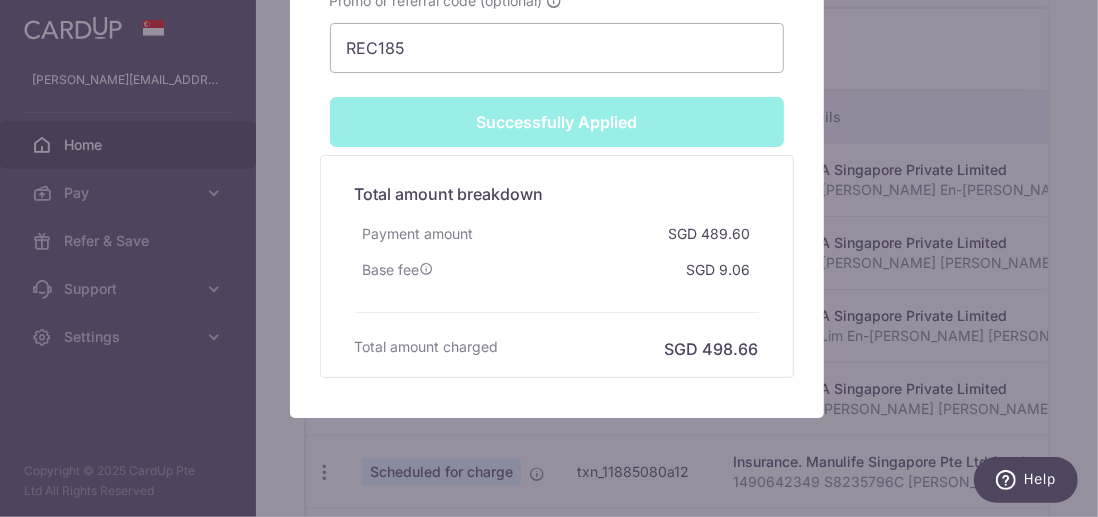 scroll, scrollTop: 1195, scrollLeft: 0, axis: vertical 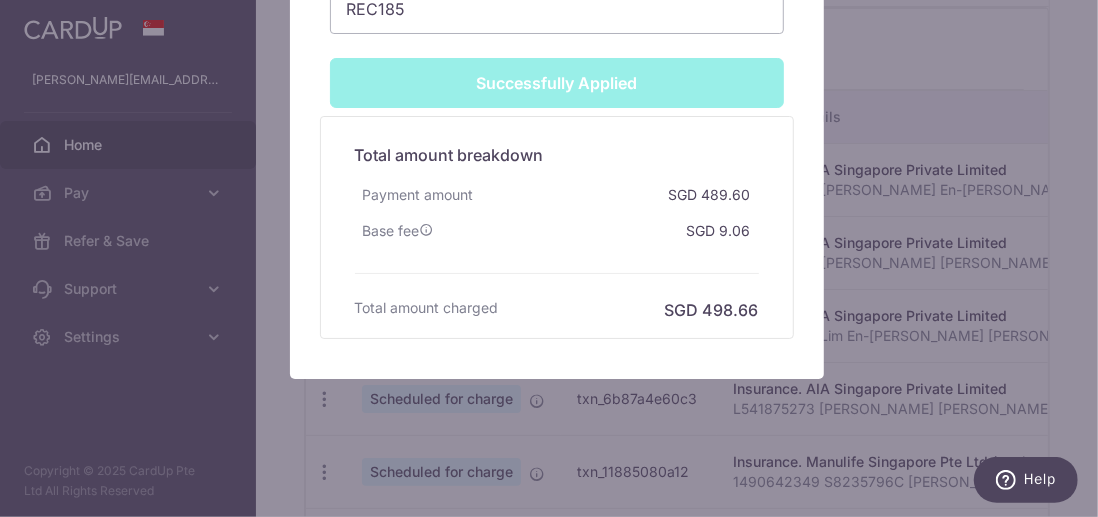 click on "Successfully Applied" at bounding box center (557, 83) 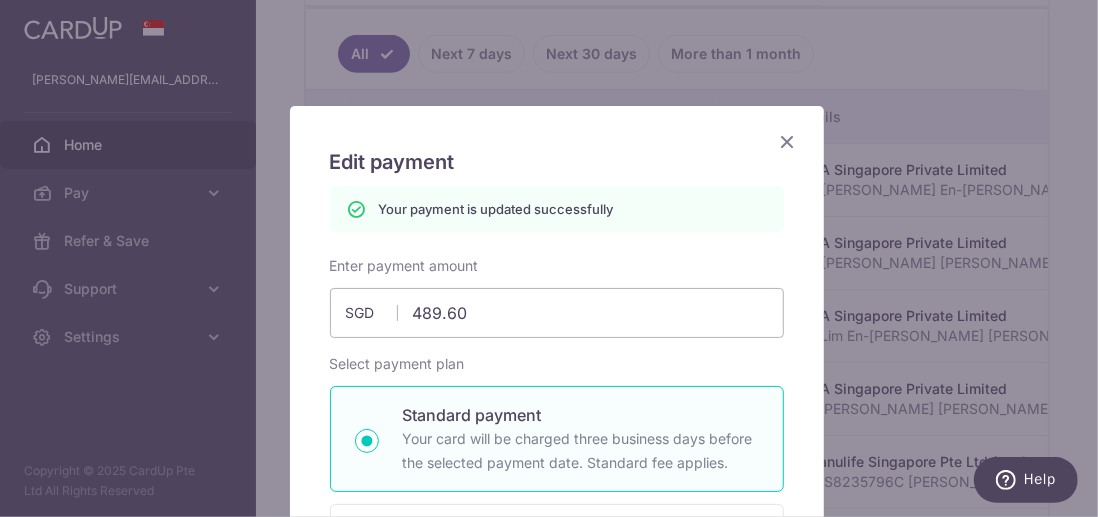 scroll, scrollTop: 0, scrollLeft: 0, axis: both 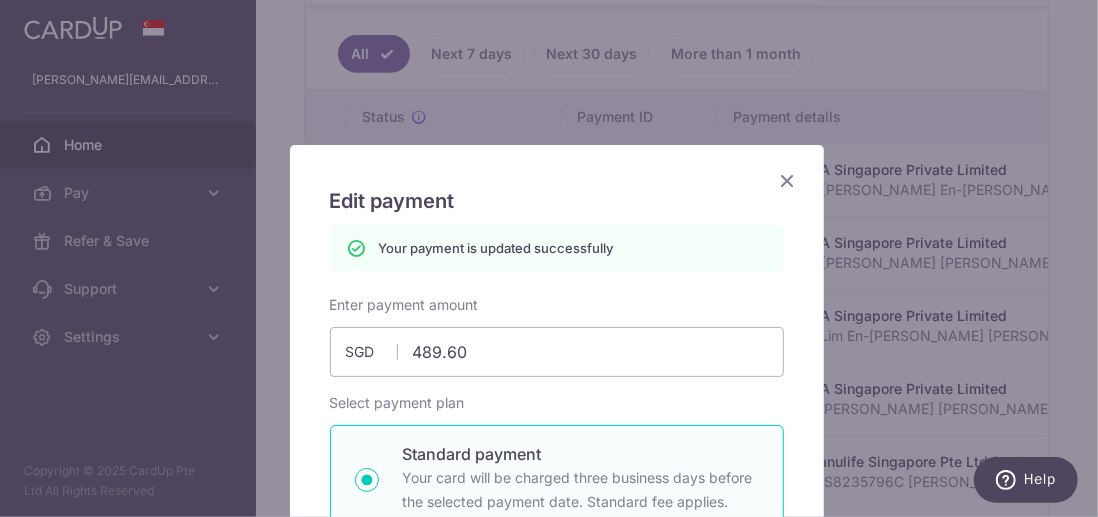 click at bounding box center [788, 180] 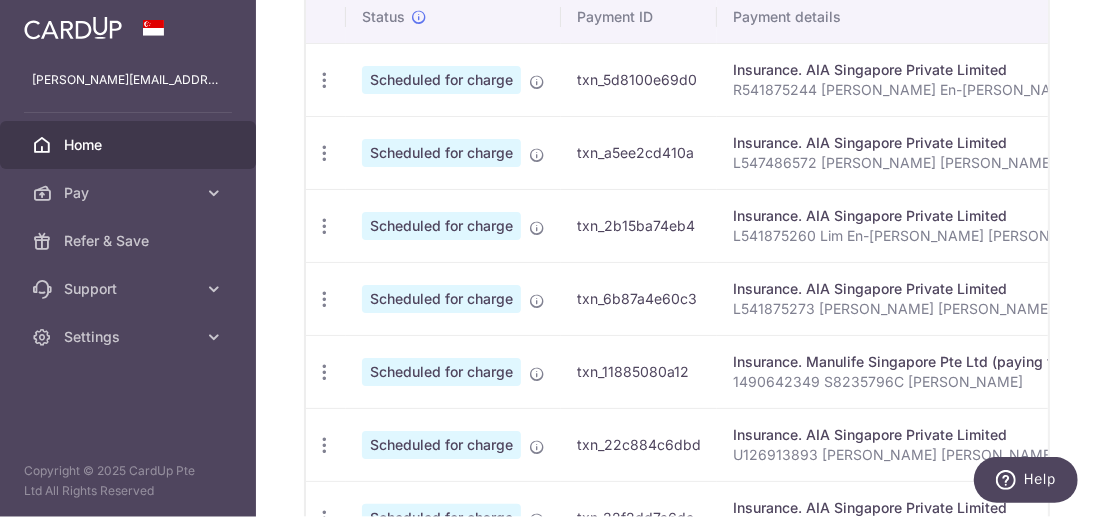 scroll, scrollTop: 1021, scrollLeft: 0, axis: vertical 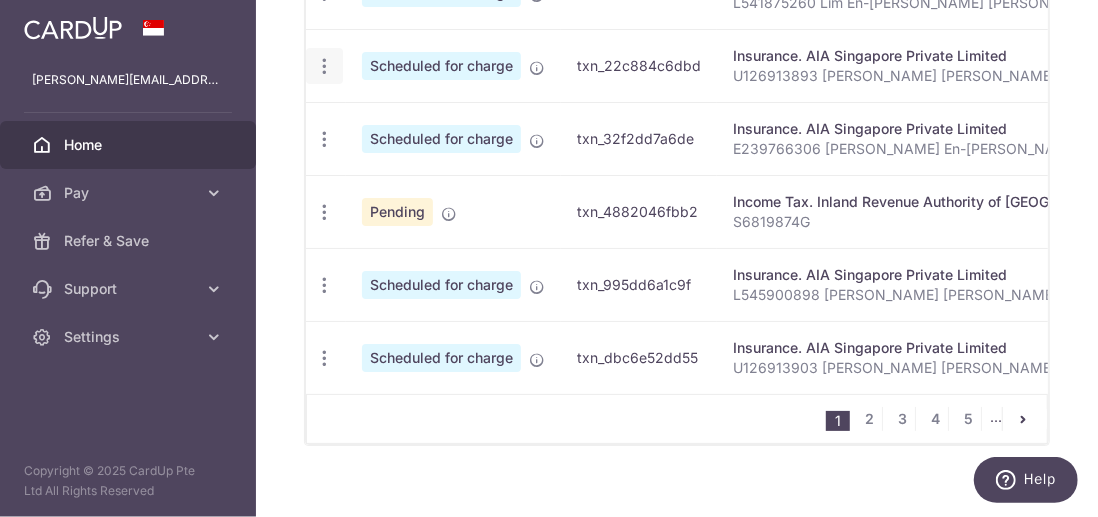 click at bounding box center [324, -299] 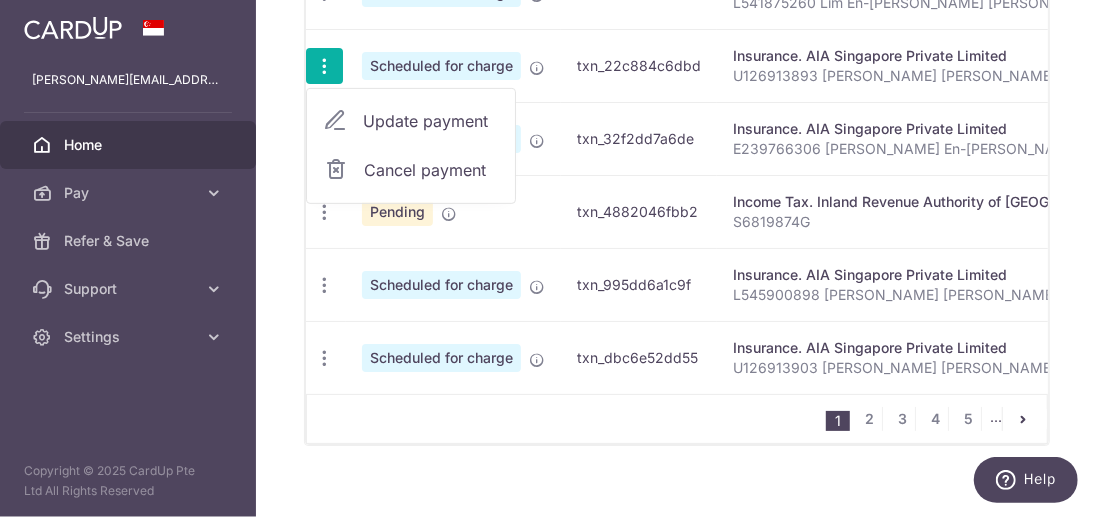 click on "Update payment" at bounding box center (431, 121) 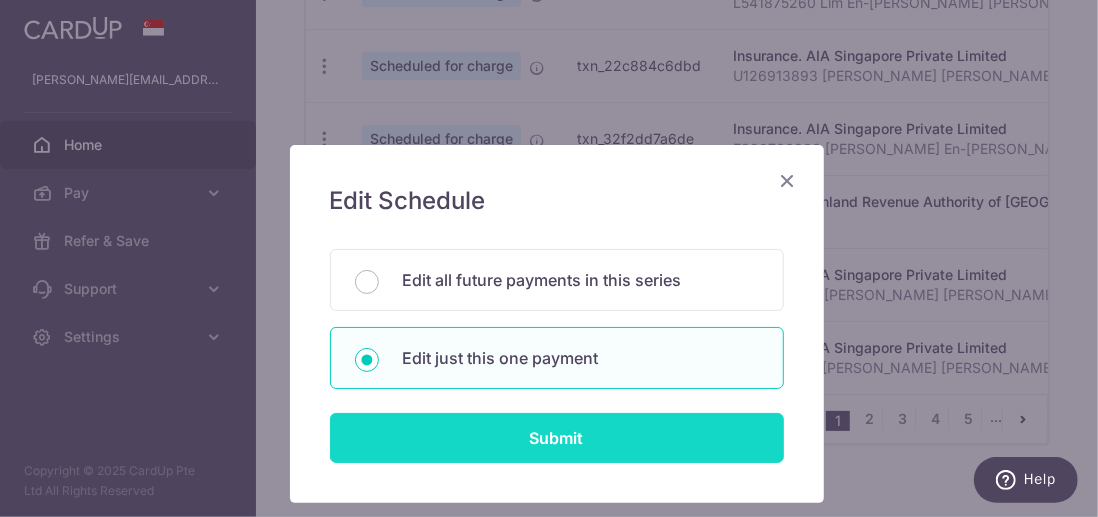 click on "Submit" at bounding box center [557, 438] 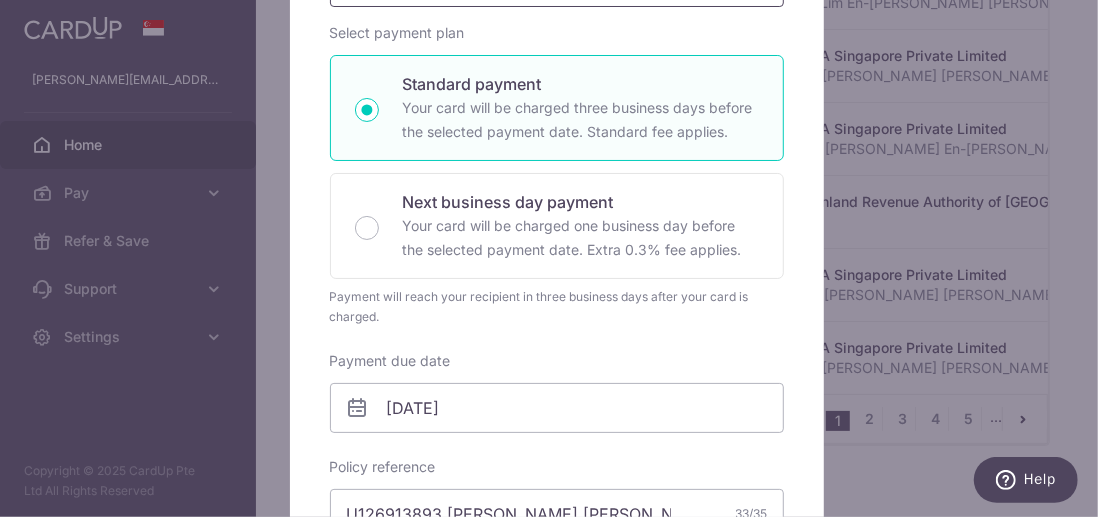 scroll, scrollTop: 500, scrollLeft: 0, axis: vertical 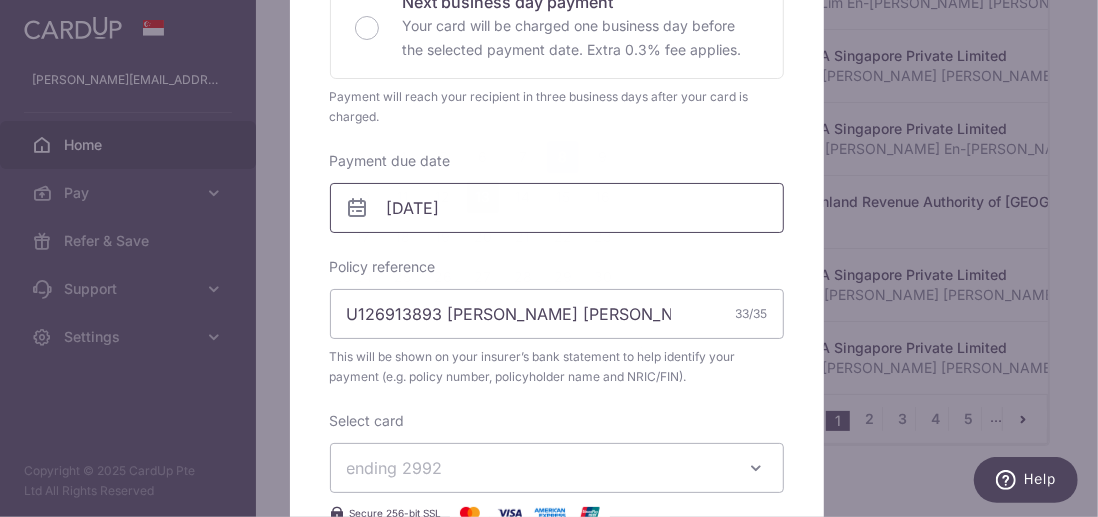 click on "dariuslim@hotmail.com
Home
Pay
Payments
Recipients
Cards
Refer & Save
Support
FAQ
Contact Us
Settings
Account
Logout
Copyright © 2025 CardUp Pte Ltd All Rights Reserved
×
Pause Schedule" at bounding box center (549, 258) 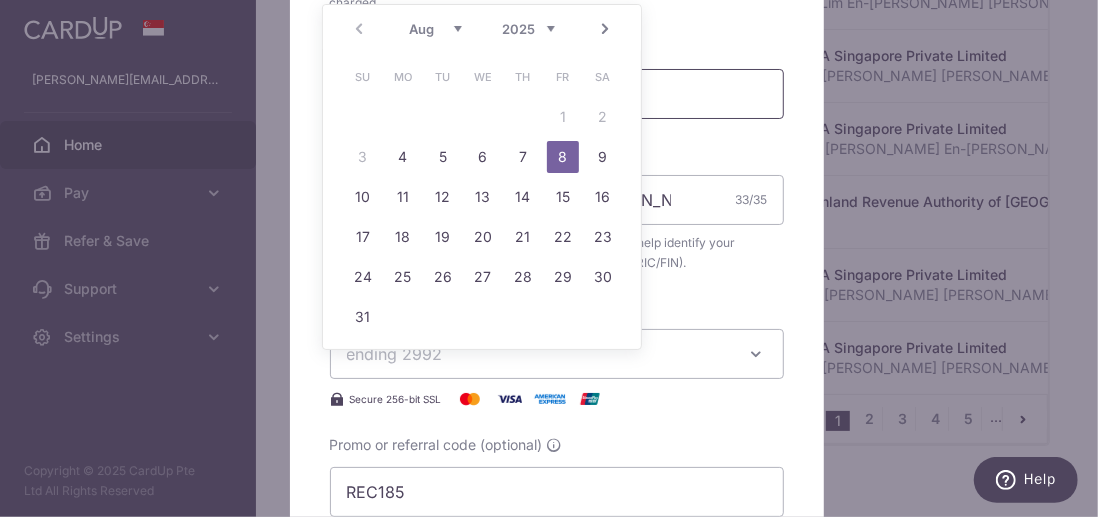 scroll, scrollTop: 700, scrollLeft: 0, axis: vertical 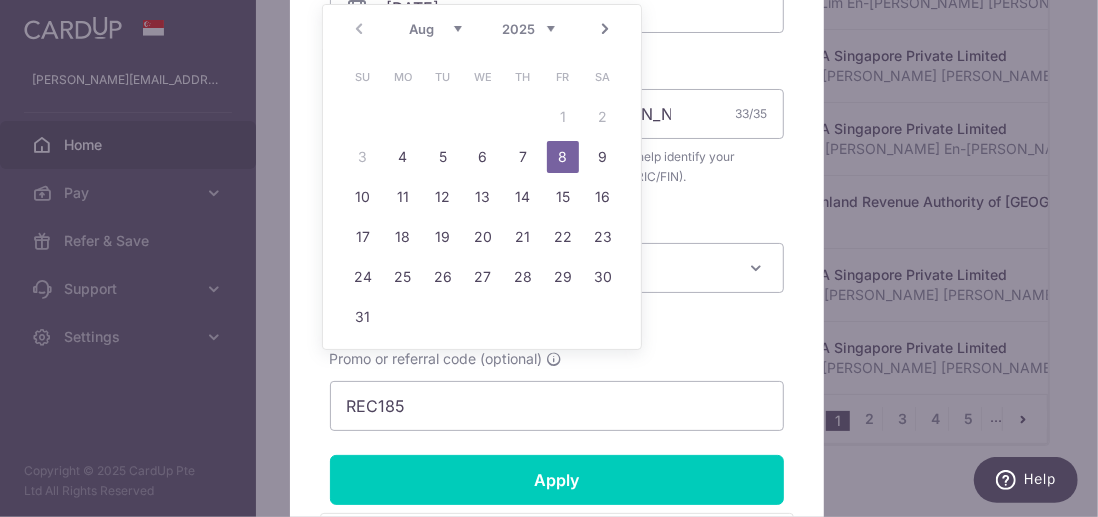 drag, startPoint x: 660, startPoint y: 318, endPoint x: 679, endPoint y: 335, distance: 25.495098 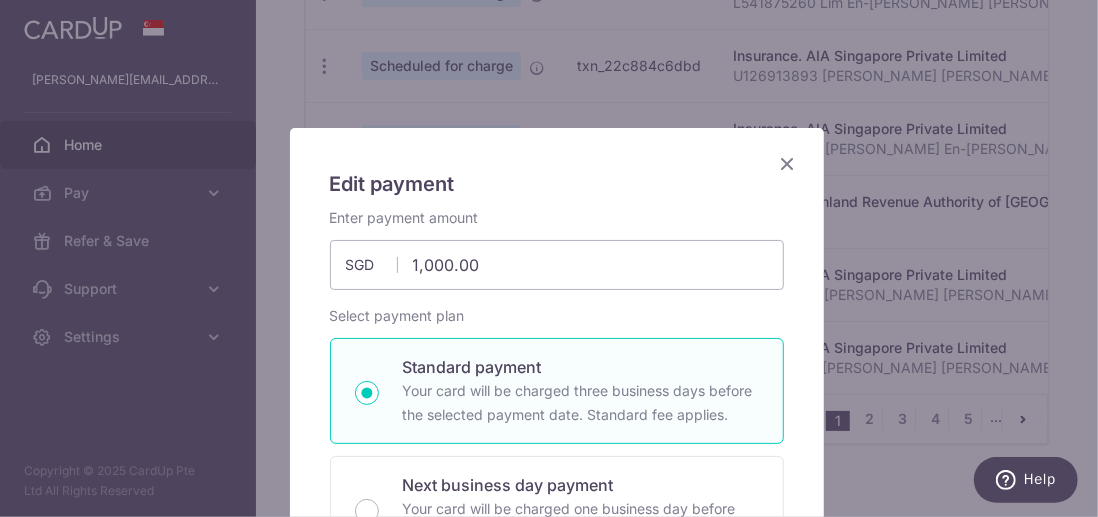 scroll, scrollTop: 0, scrollLeft: 0, axis: both 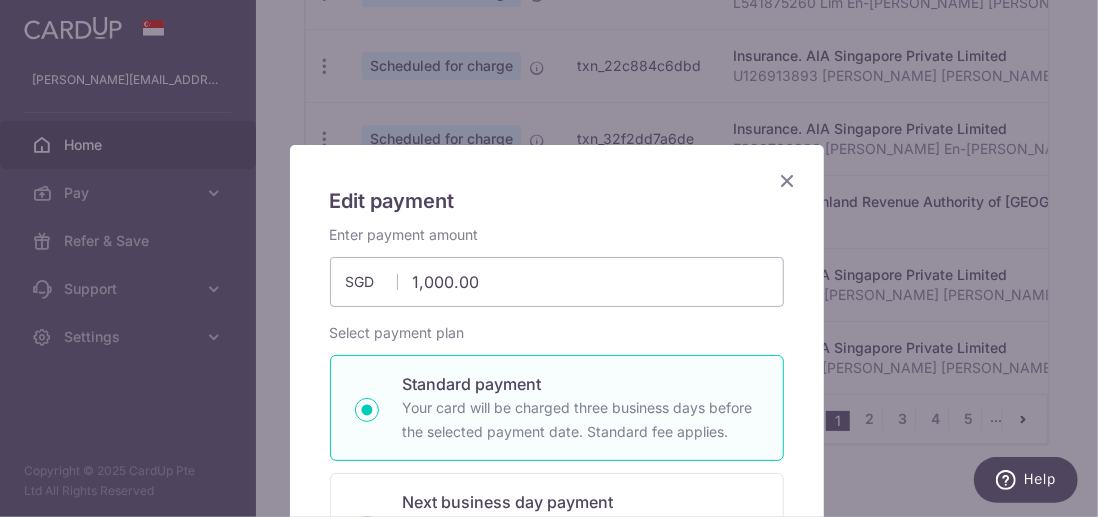 click at bounding box center (788, 180) 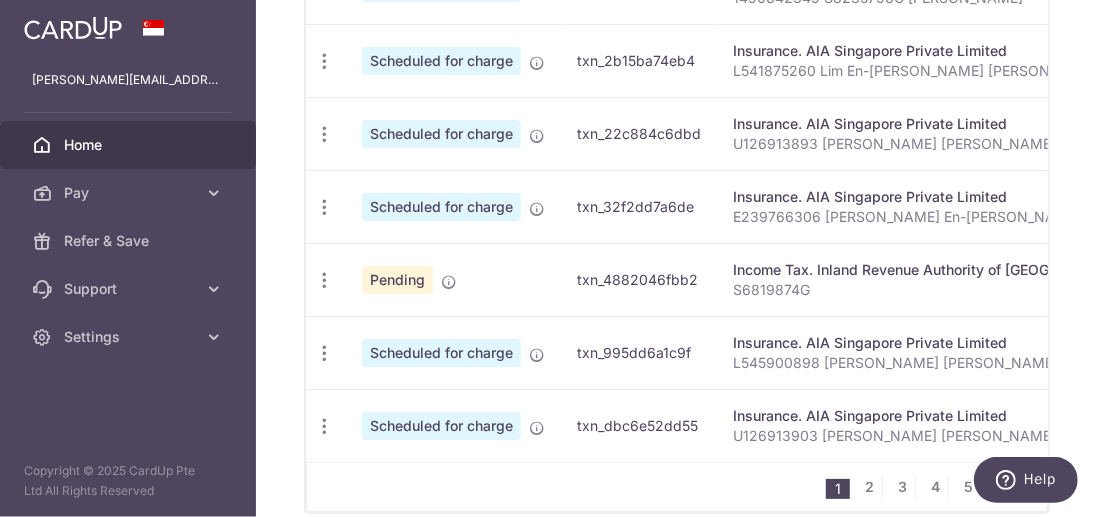 scroll, scrollTop: 1100, scrollLeft: 0, axis: vertical 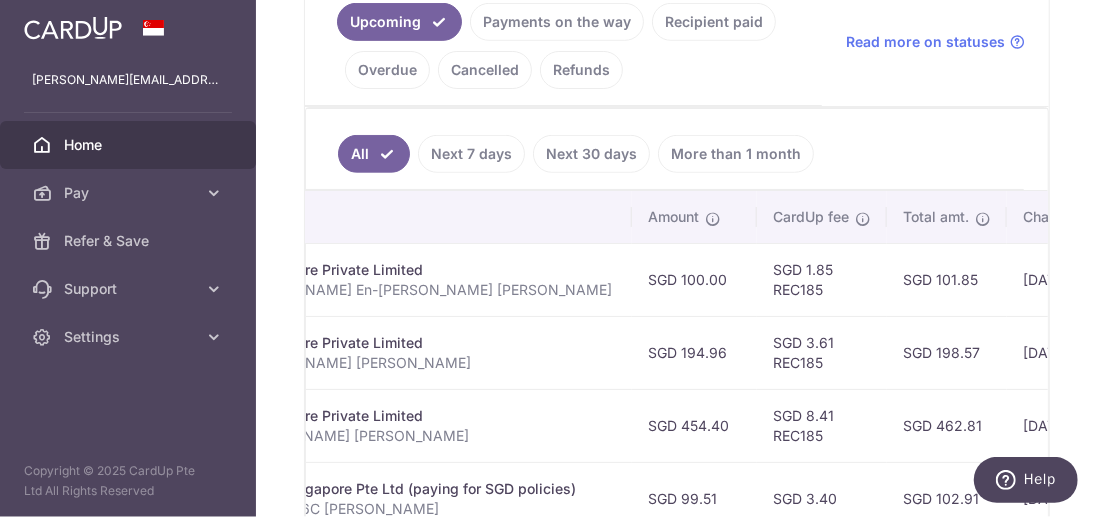 click on "Home" at bounding box center (130, 145) 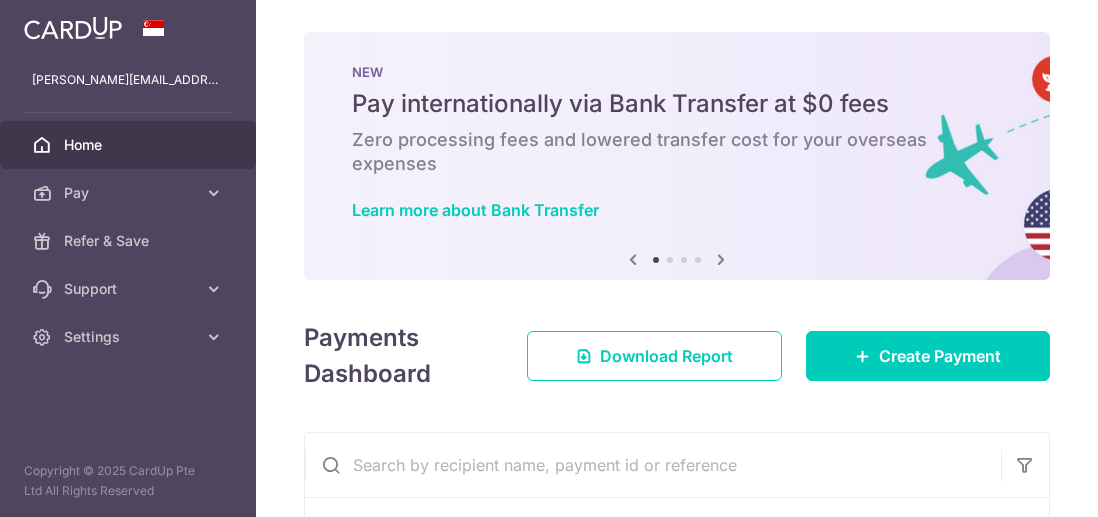 scroll, scrollTop: 0, scrollLeft: 0, axis: both 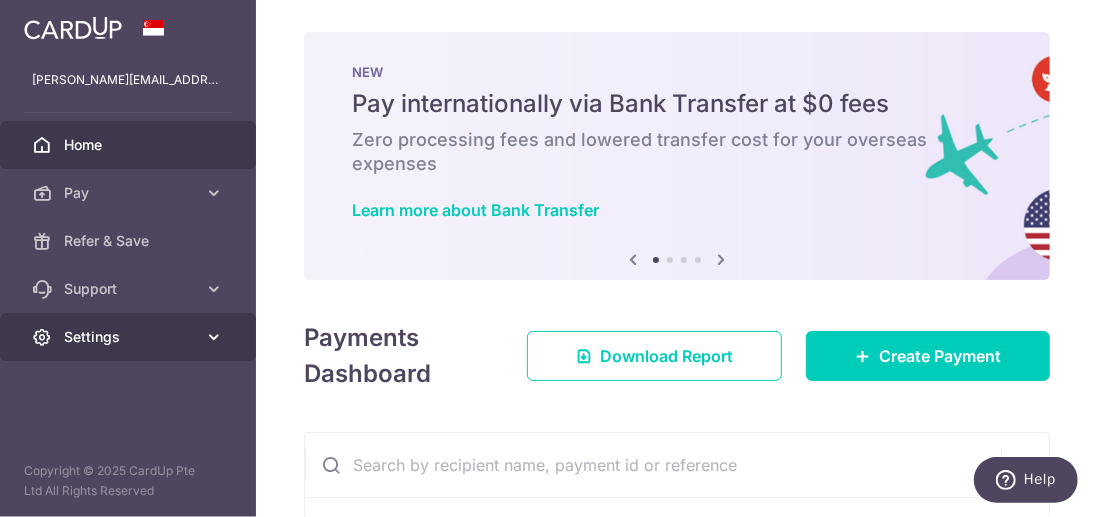 click at bounding box center [214, 337] 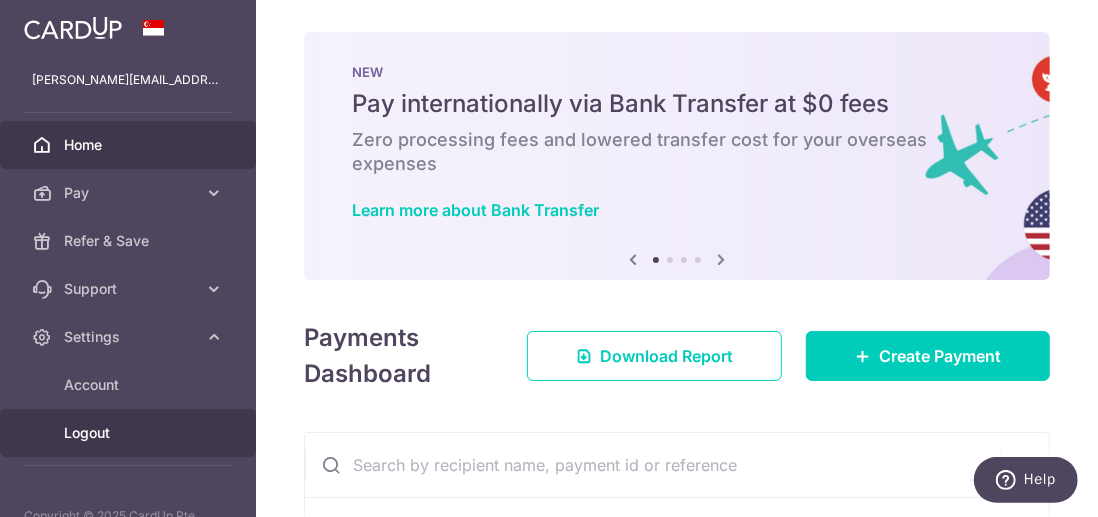 click on "Logout" at bounding box center [130, 433] 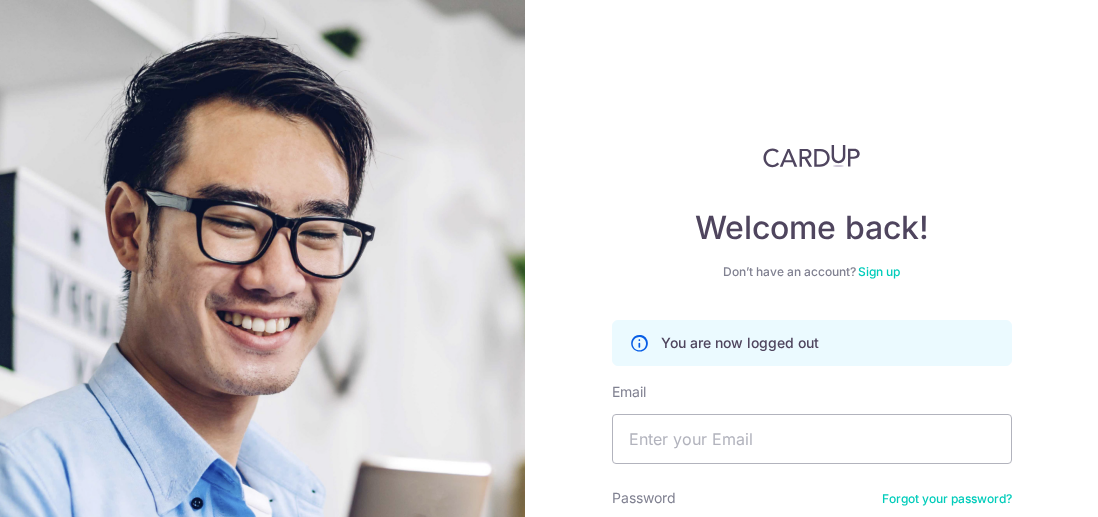 scroll, scrollTop: 0, scrollLeft: 0, axis: both 